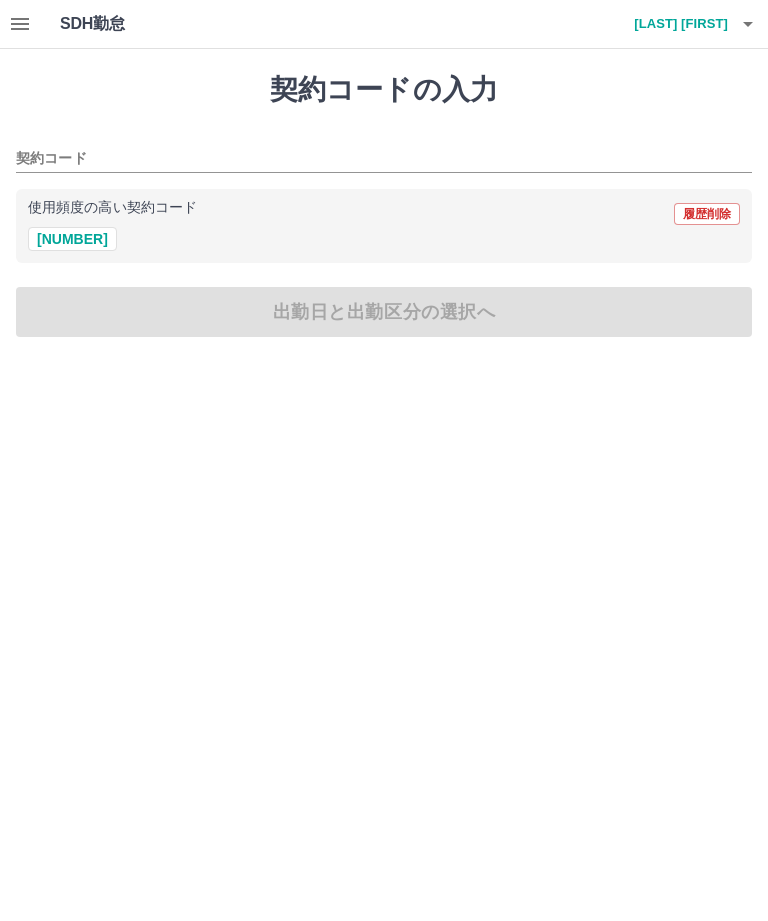 scroll, scrollTop: 0, scrollLeft: 0, axis: both 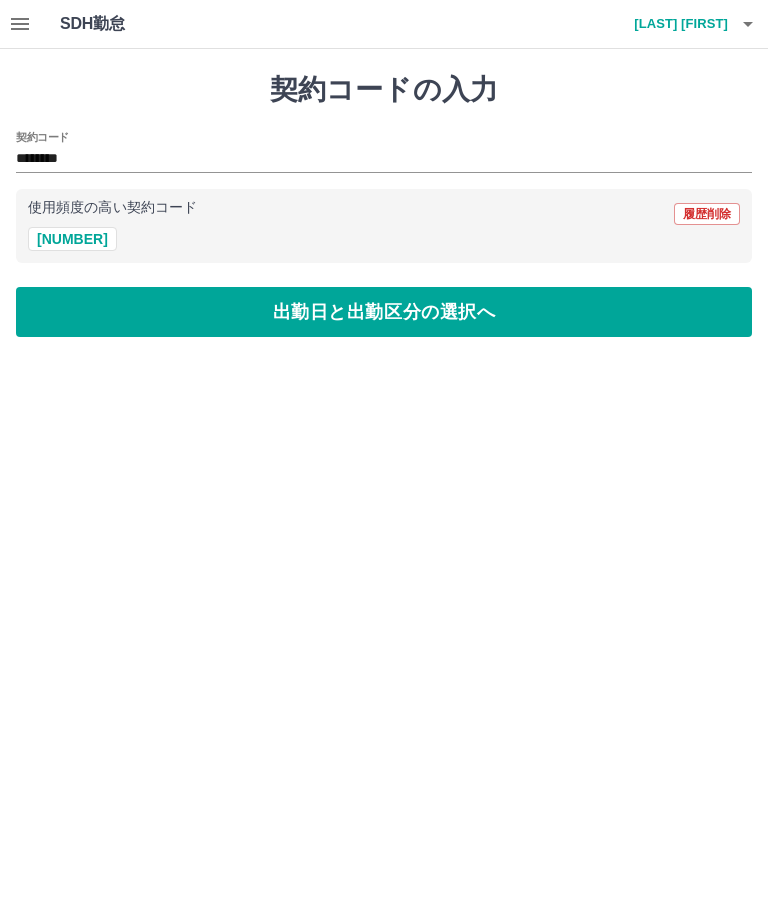 click on "出勤日と出勤区分の選択へ" at bounding box center [384, 312] 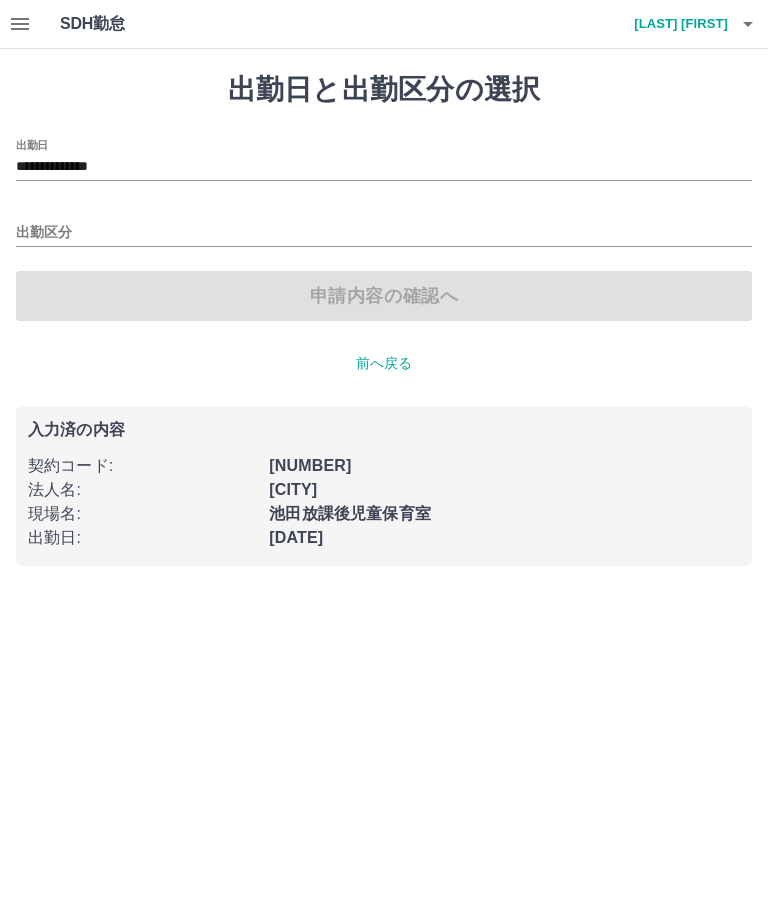 click on "出勤区分" at bounding box center [384, 233] 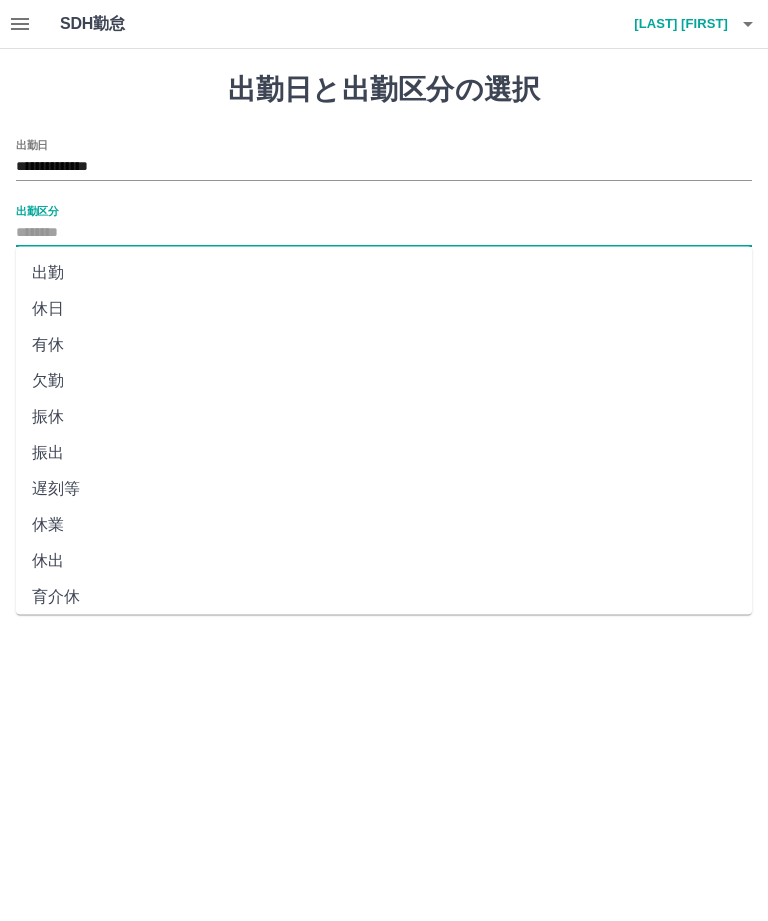 click on "出勤" at bounding box center (384, 273) 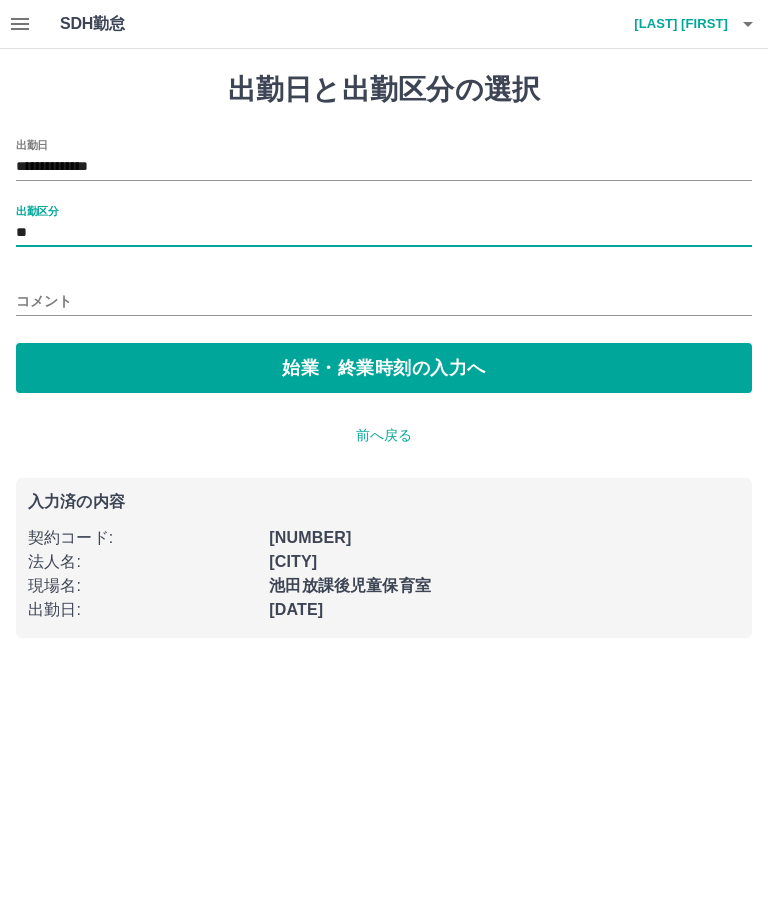 click on "始業・終業時刻の入力へ" at bounding box center (384, 368) 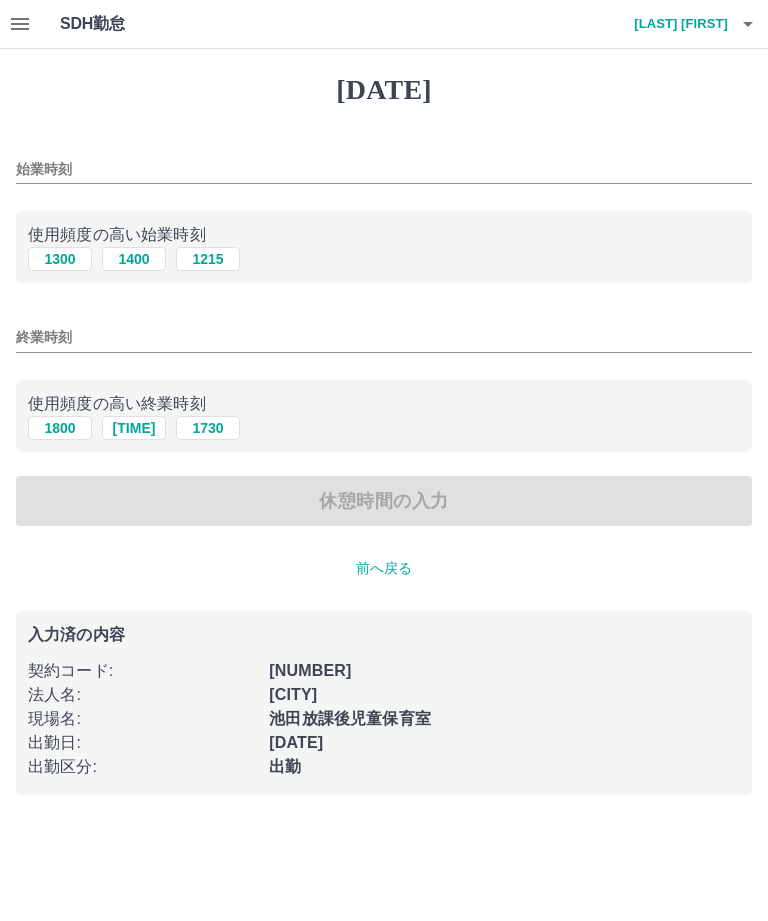 click on "1215" at bounding box center [208, 259] 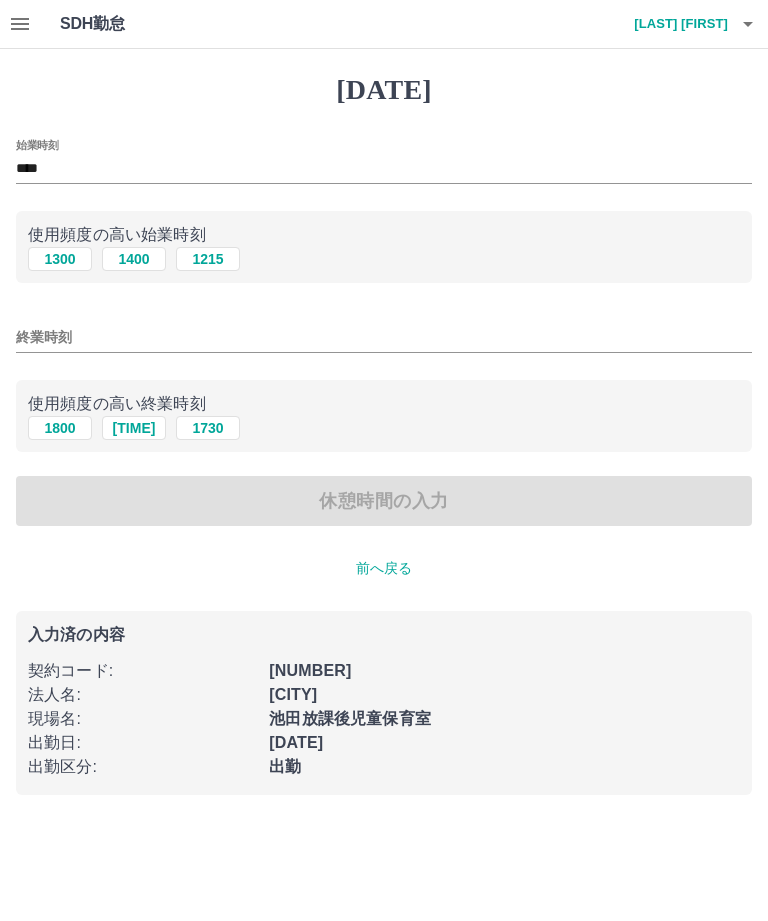 click on "[TIME]" at bounding box center (134, 259) 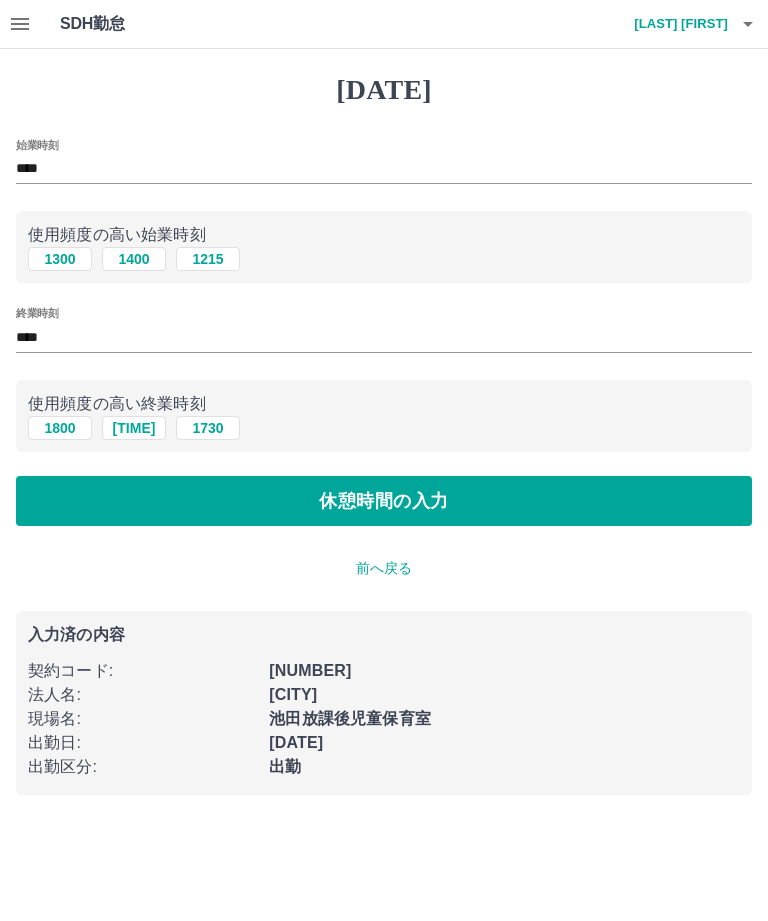 click on "休憩時間の入力" at bounding box center (384, 501) 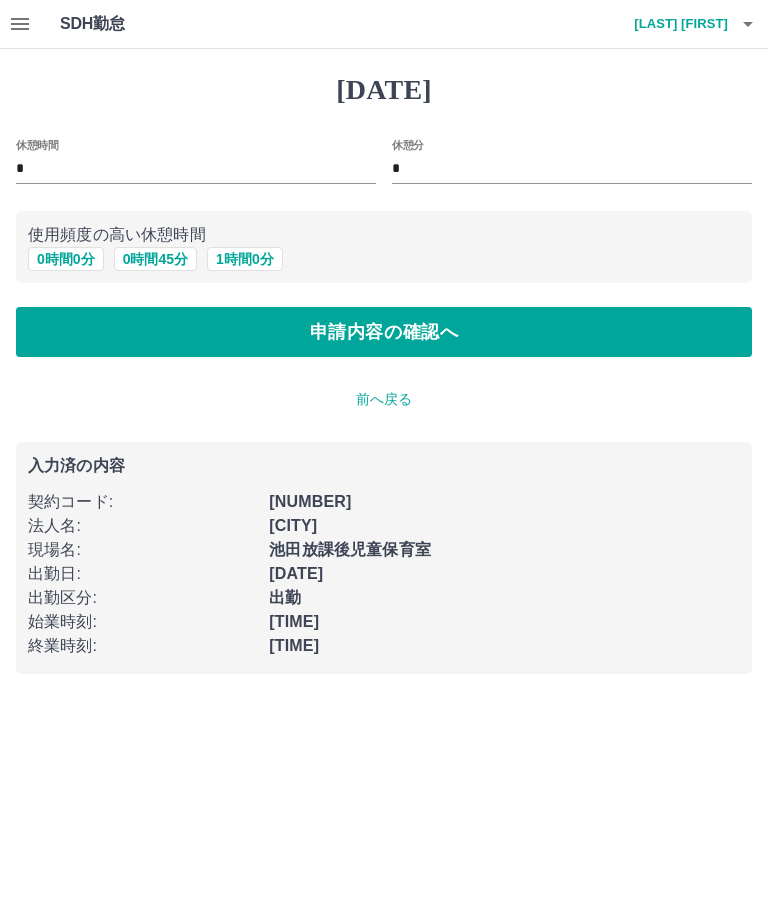 click on "[TIME]" at bounding box center [155, 259] 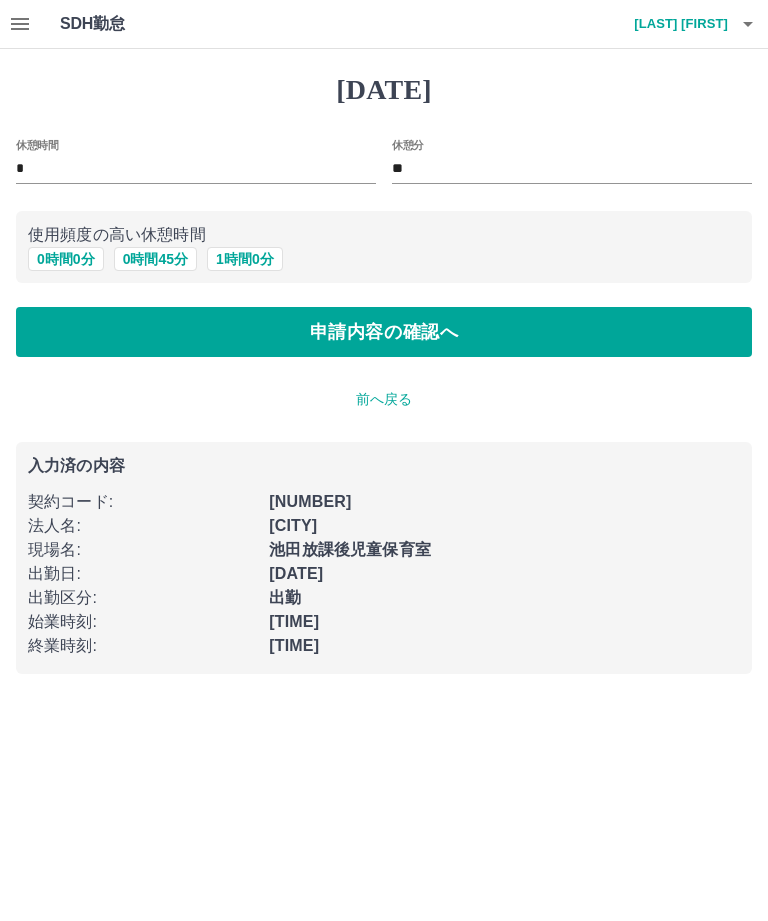 click on "申請内容の確認へ" at bounding box center [384, 332] 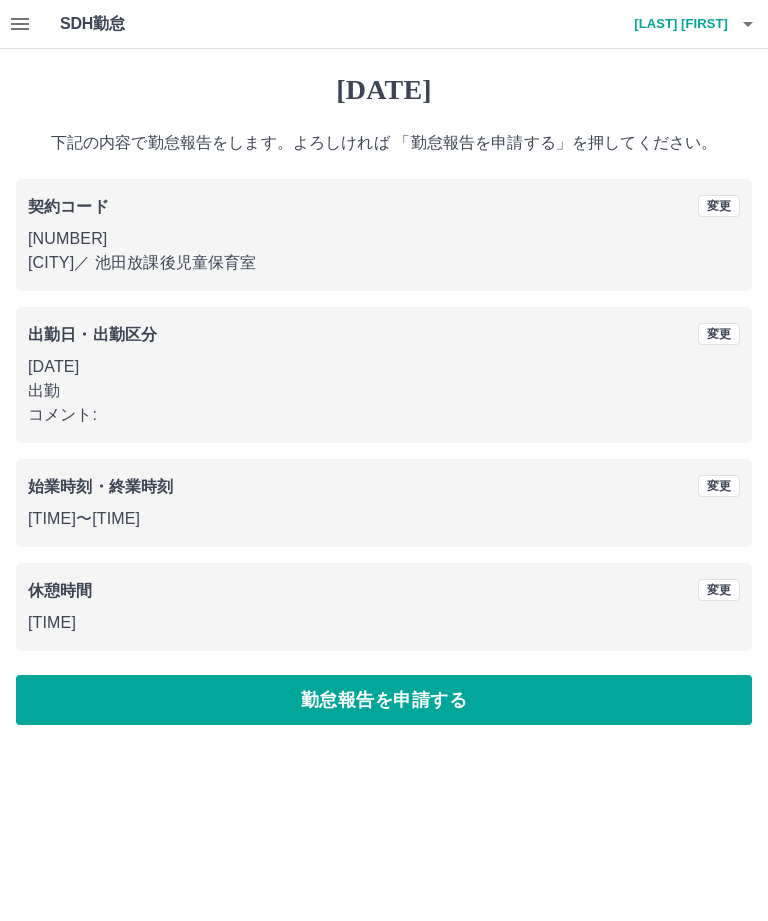 click on "勤怠報告を申請する" at bounding box center [384, 700] 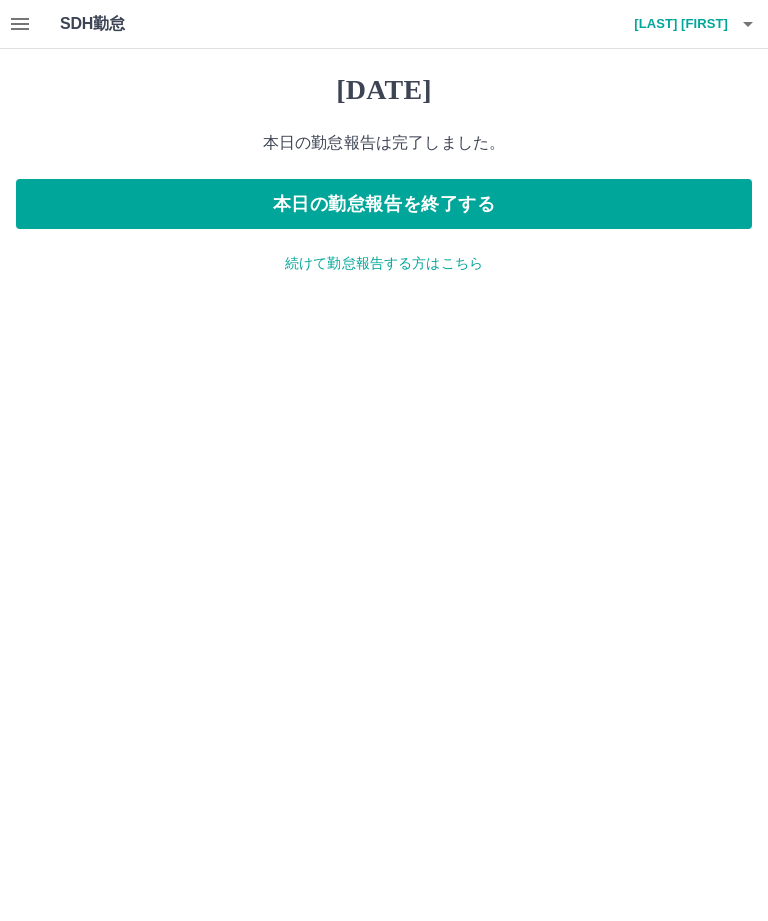 click on "続けて勤怠報告する方はこちら" at bounding box center [384, 263] 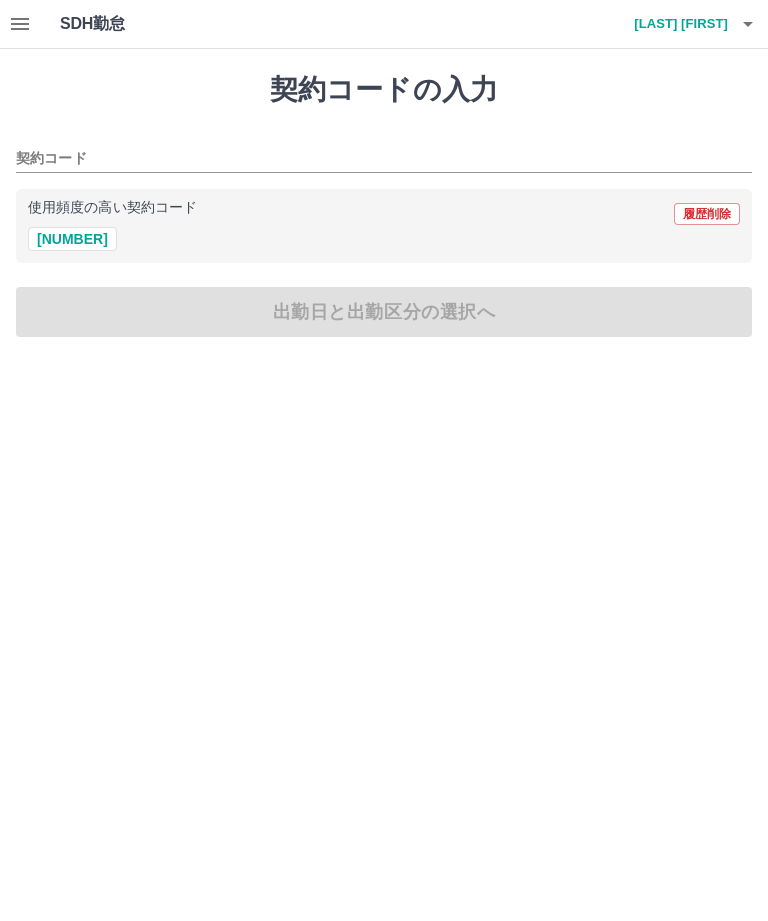 click on "[NUMBER]" at bounding box center (72, 239) 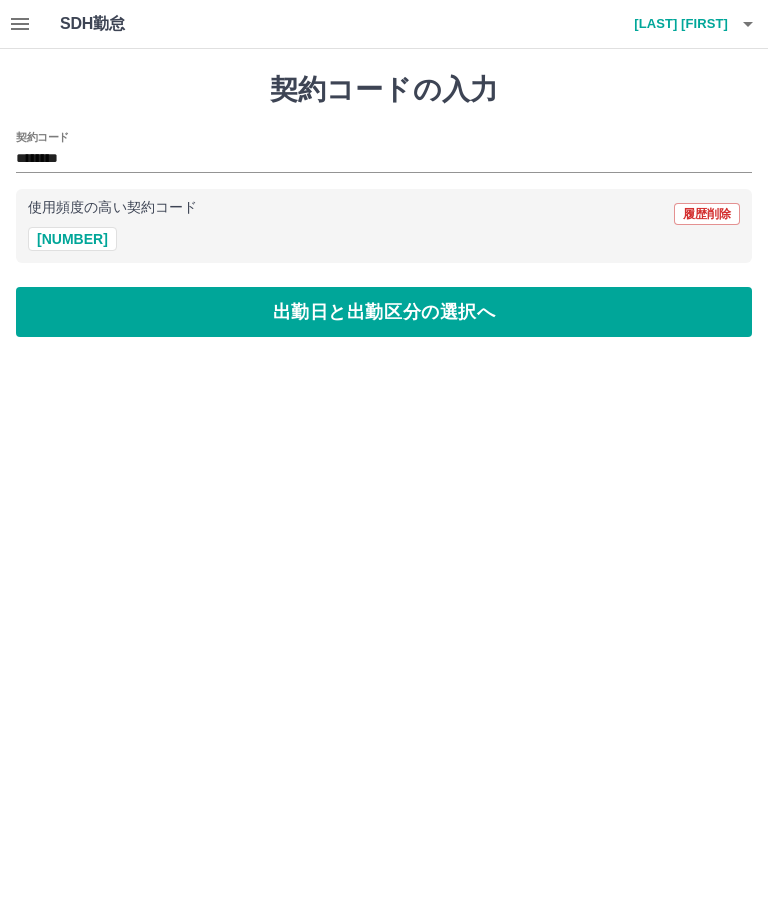 click on "出勤日と出勤区分の選択へ" at bounding box center [384, 312] 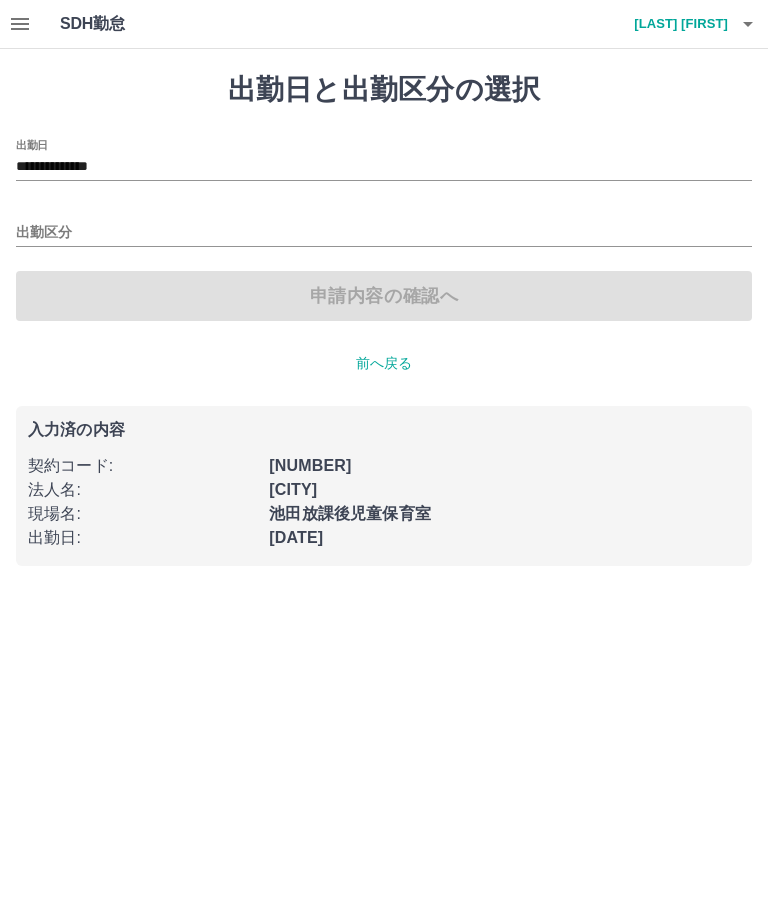 click on "出勤区分" at bounding box center (384, 233) 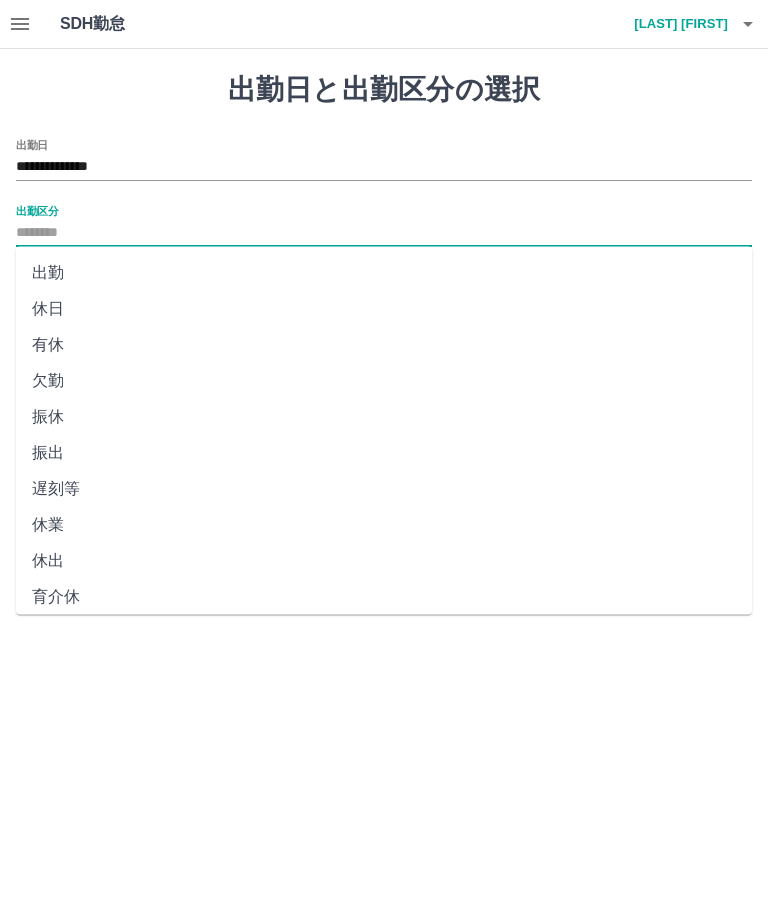 click on "休日" at bounding box center [384, 309] 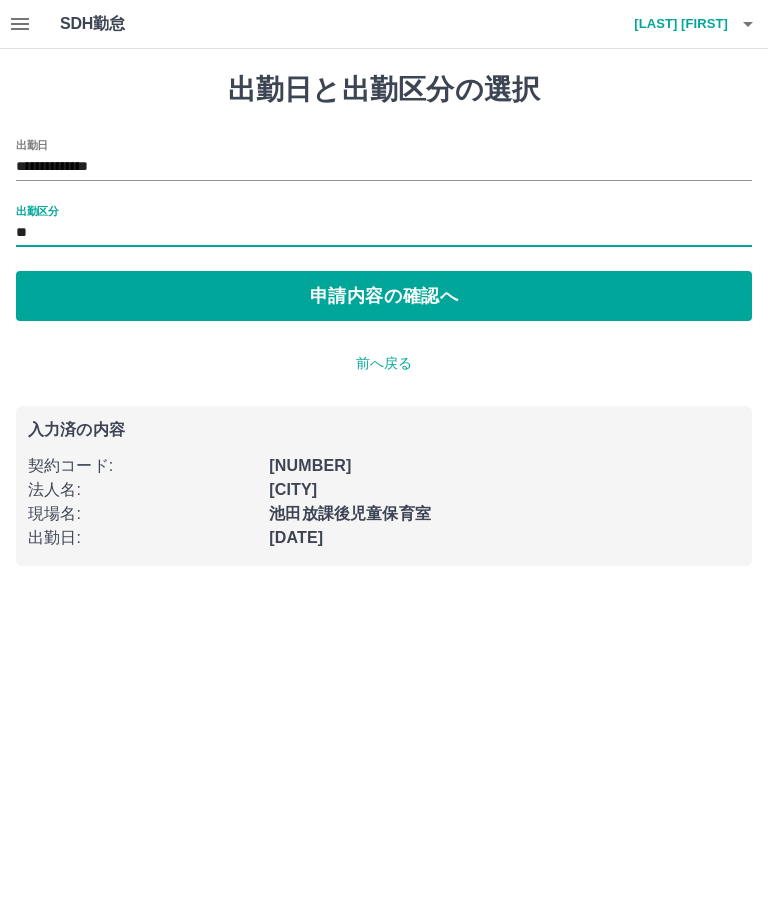 click on "**********" at bounding box center (384, 167) 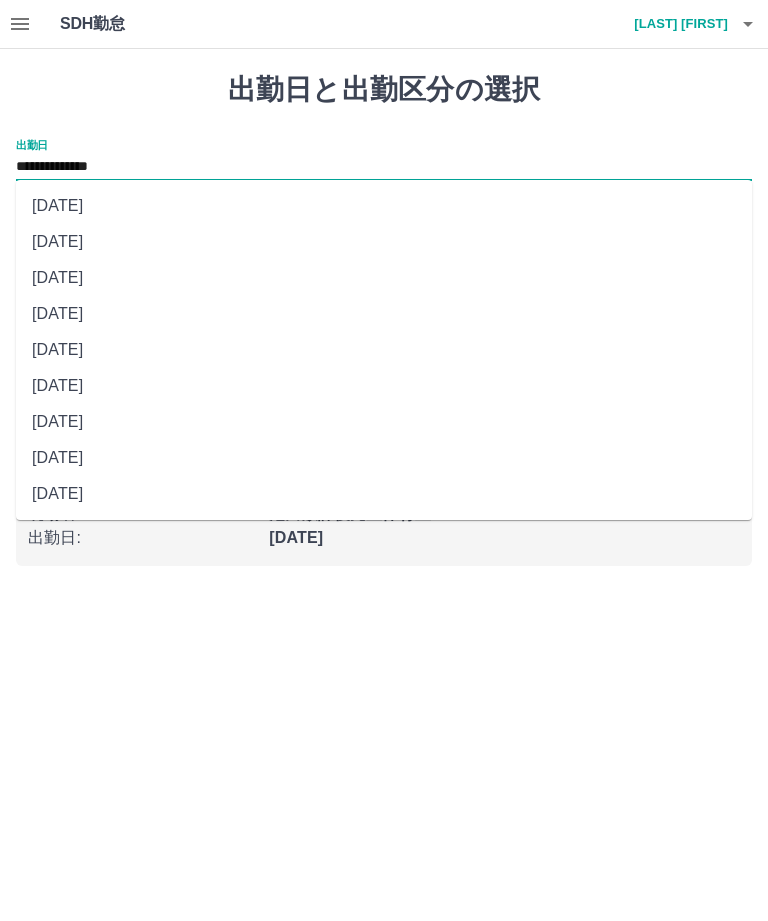 click on "[DATE]" at bounding box center (384, 206) 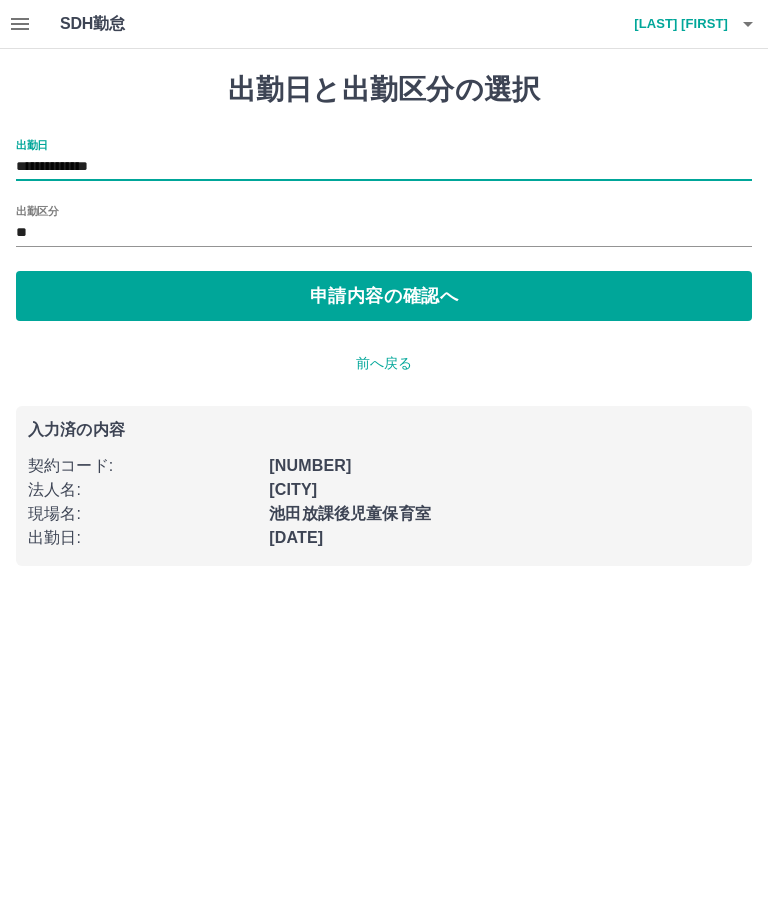 click on "申請内容の確認へ" at bounding box center (384, 296) 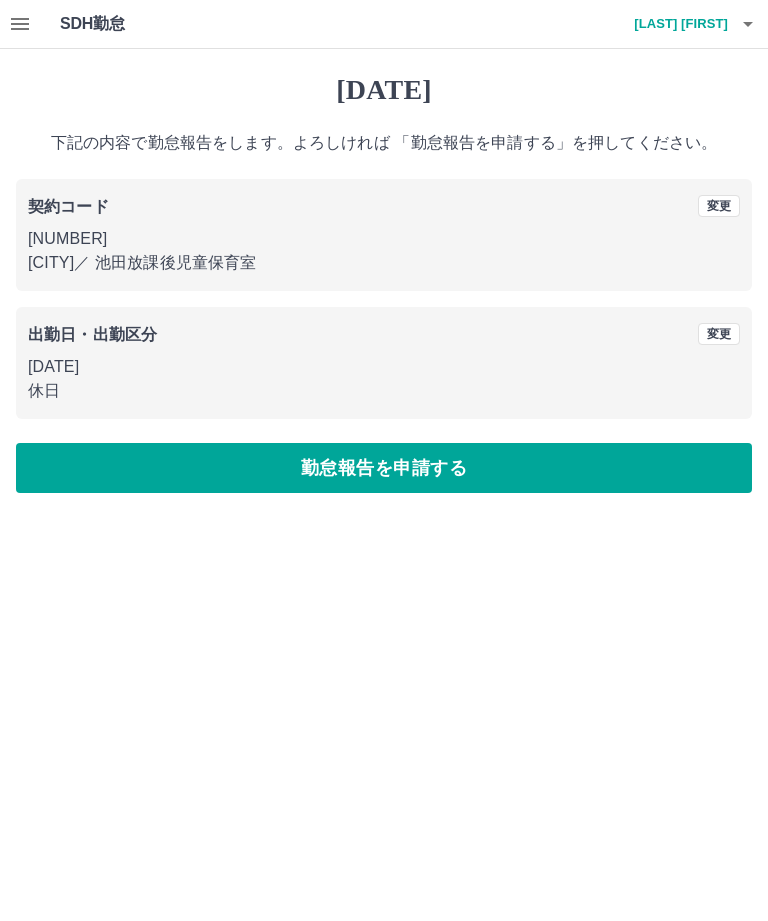 click on "勤怠報告を申請する" at bounding box center (384, 468) 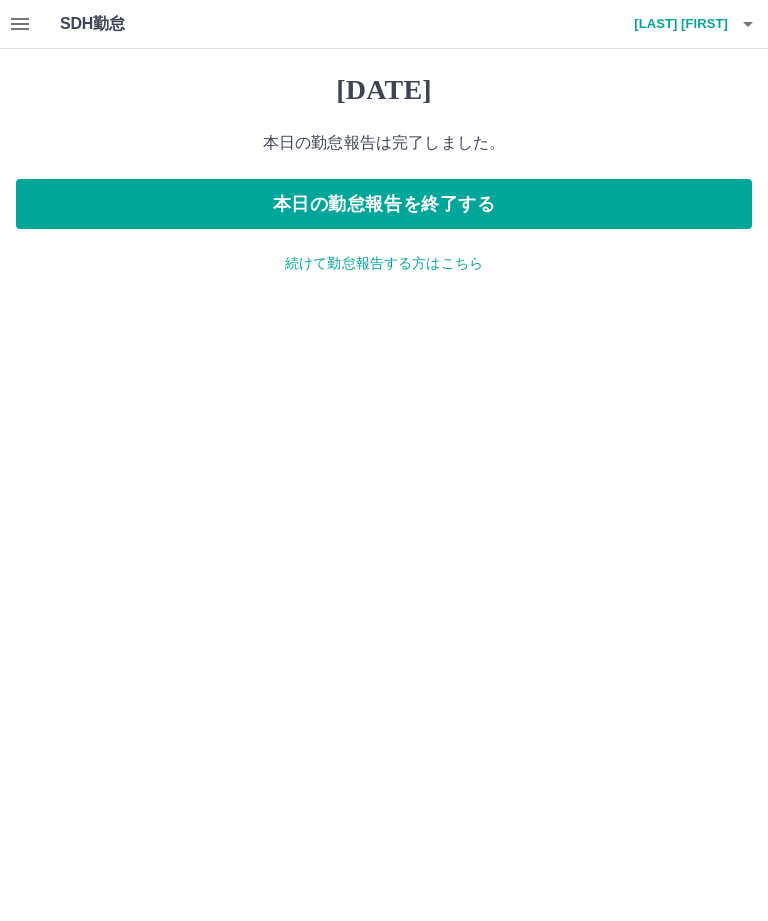 click on "本日の勤怠報告を終了する" at bounding box center [384, 204] 